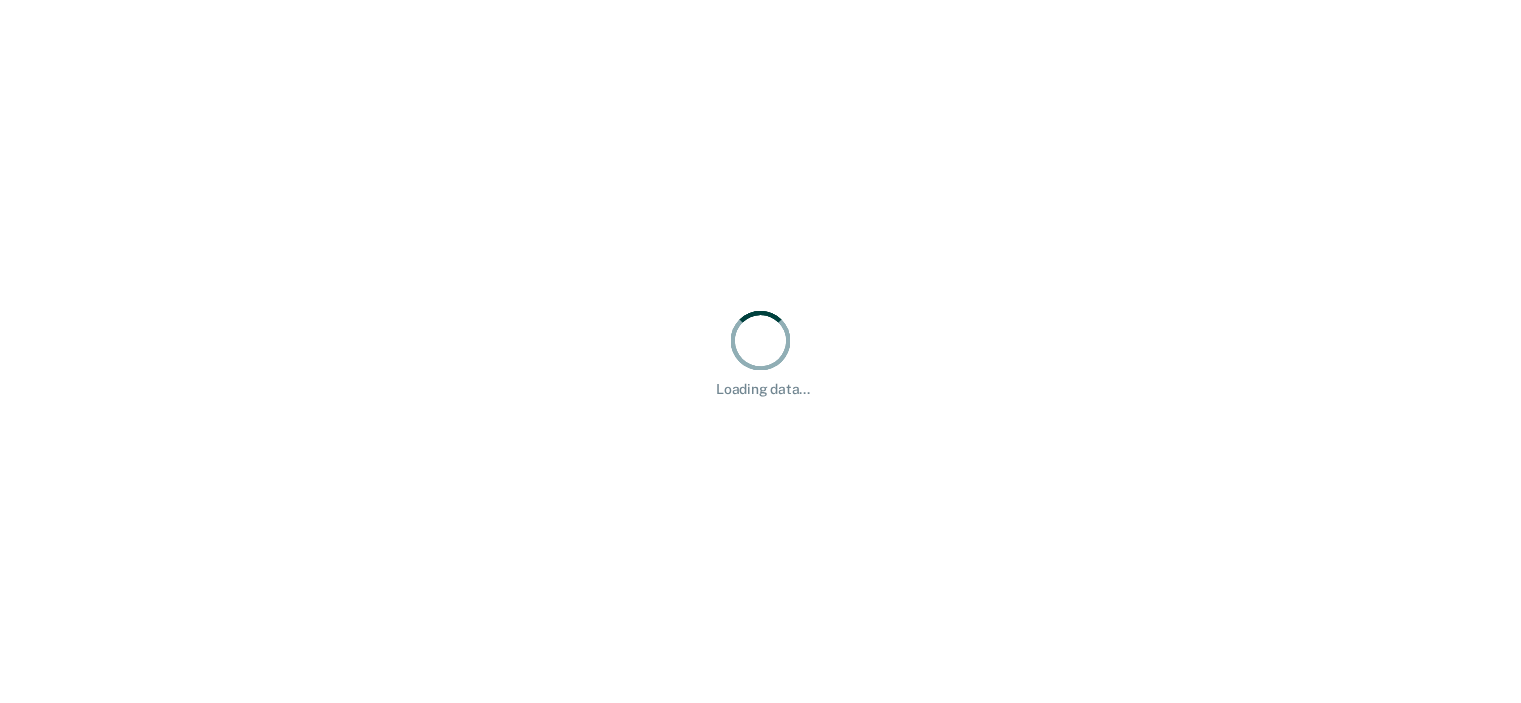 scroll, scrollTop: 0, scrollLeft: 0, axis: both 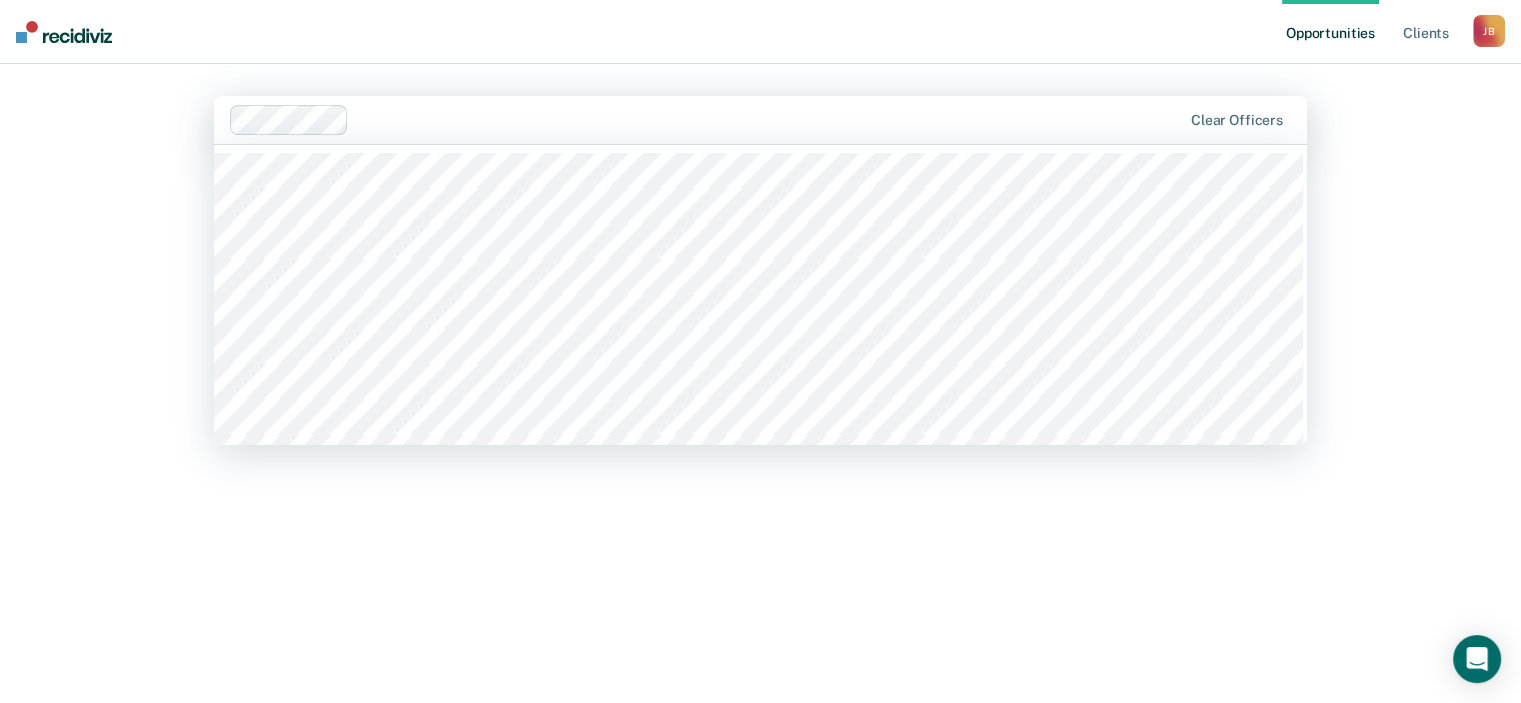 click at bounding box center [769, 119] 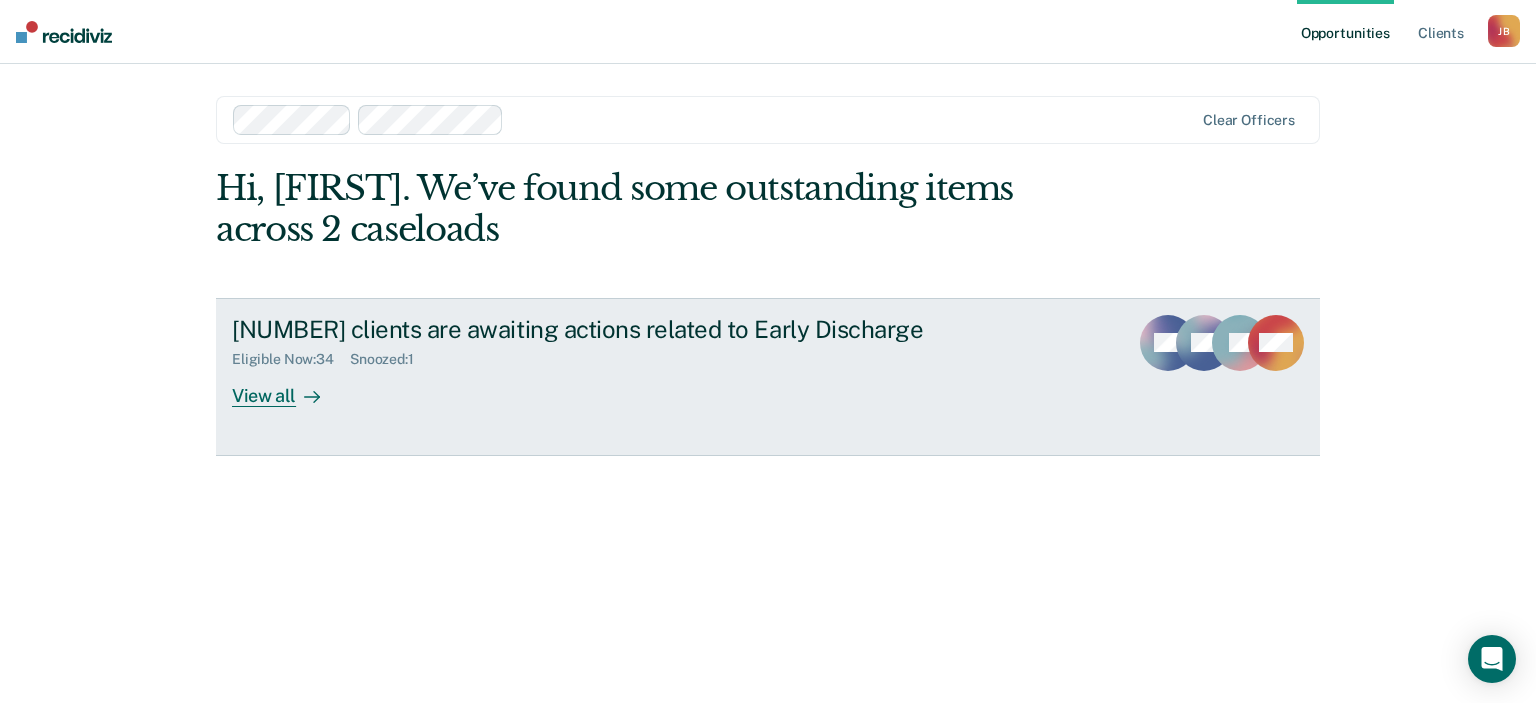 click on "View all" at bounding box center (288, 387) 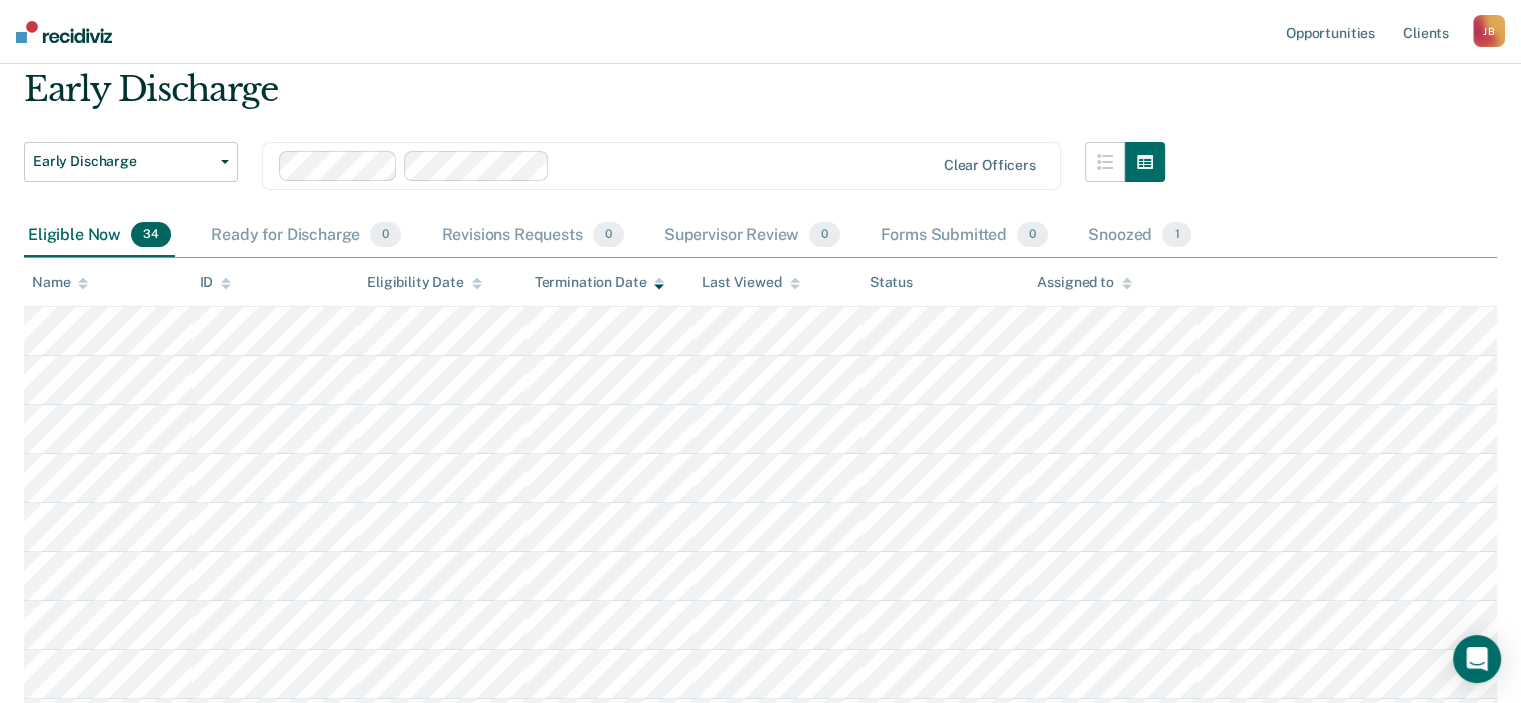 scroll, scrollTop: 0, scrollLeft: 0, axis: both 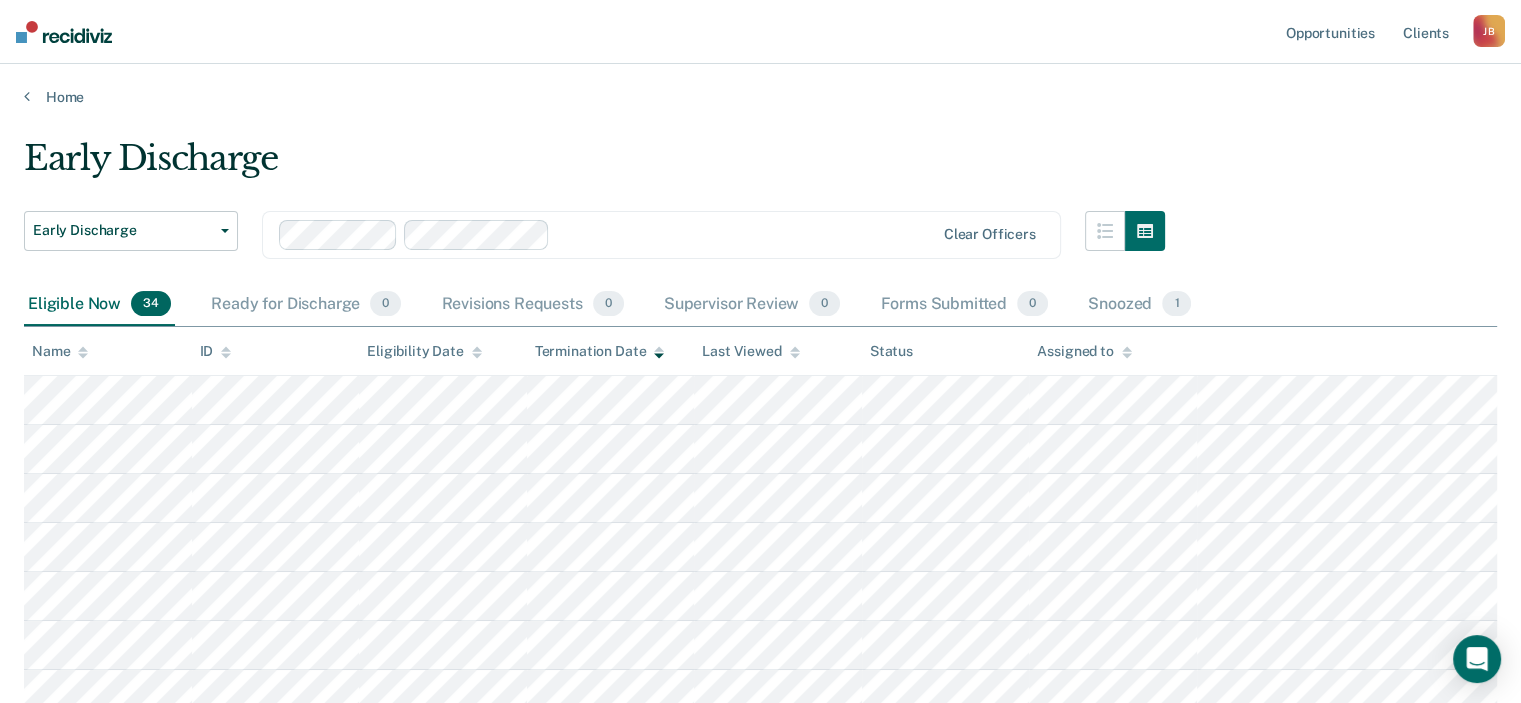 click on "Eligible Now [NUMBER] Ready for Discharge [NUMBER] Revisions Requests [NUMBER] Supervisor Review [NUMBER] Forms Submitted [NUMBER] Snoozed [NUMBER]" at bounding box center (760, 305) 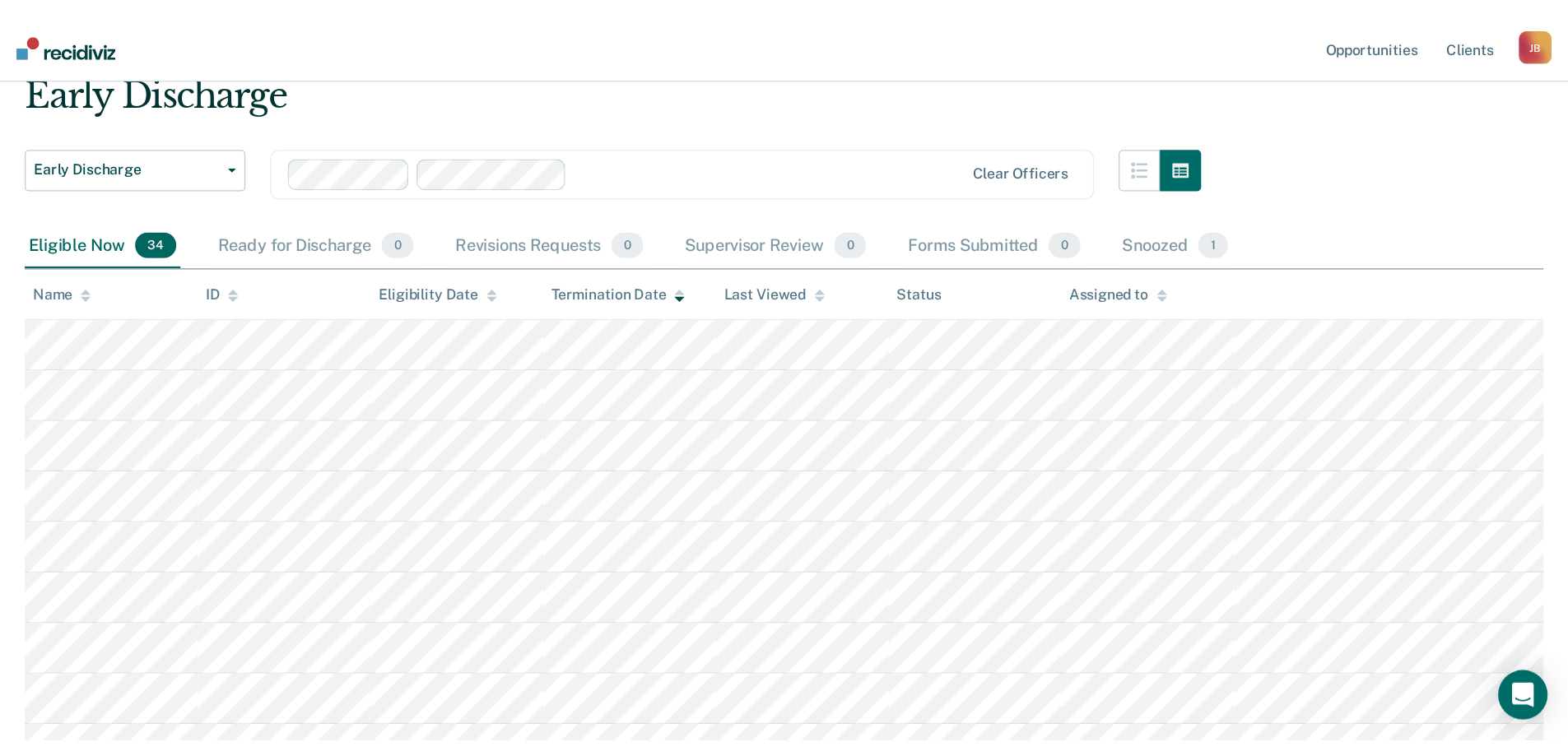 scroll, scrollTop: 0, scrollLeft: 0, axis: both 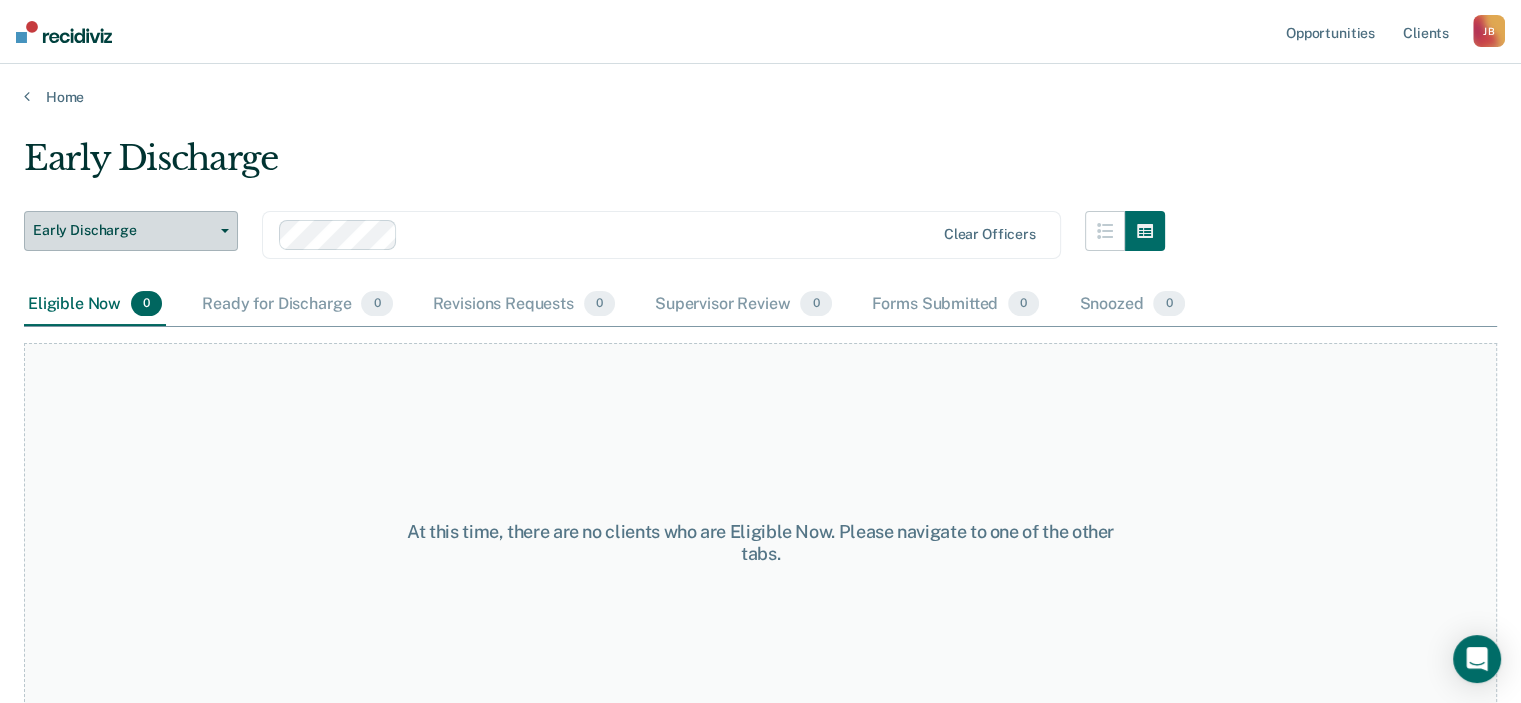 click on "Early Discharge" at bounding box center (131, 231) 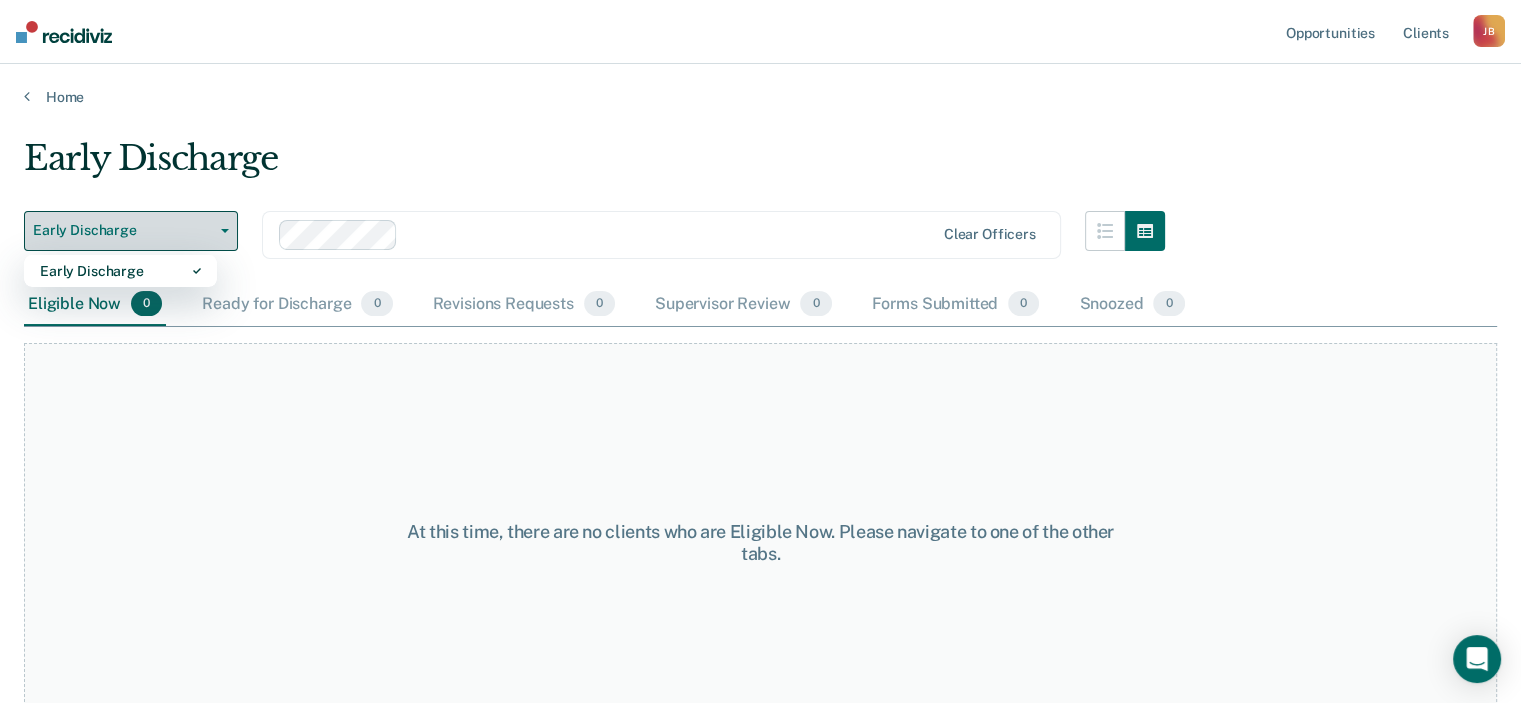 click on "Early Discharge" at bounding box center [131, 231] 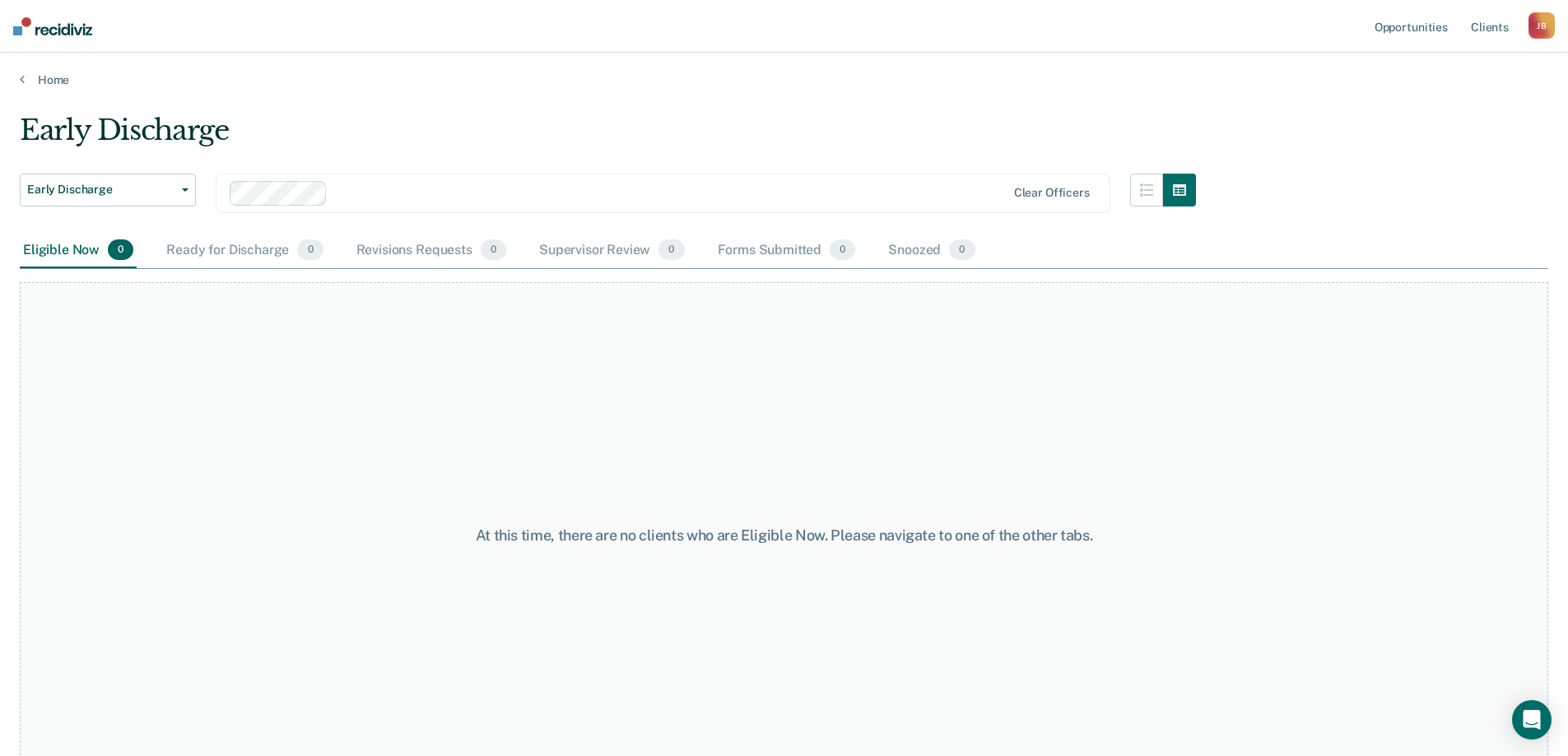 click on "Early Discharge   Early Discharge Early Discharge Clear   officers Eligible Now [NUMBER] Ready for Discharge [NUMBER] Revisions Requests [NUMBER] Supervisor Review [NUMBER] Forms Submitted [NUMBER] Snoozed [NUMBER]
To pick up a draggable item, press the space bar.
While dragging, use the arrow keys to move the item.
Press space again to drop the item in its new position, or press escape to cancel.
At this time, there are no clients who are Eligible Now. Please navigate to one of the other tabs." at bounding box center [784, 419] 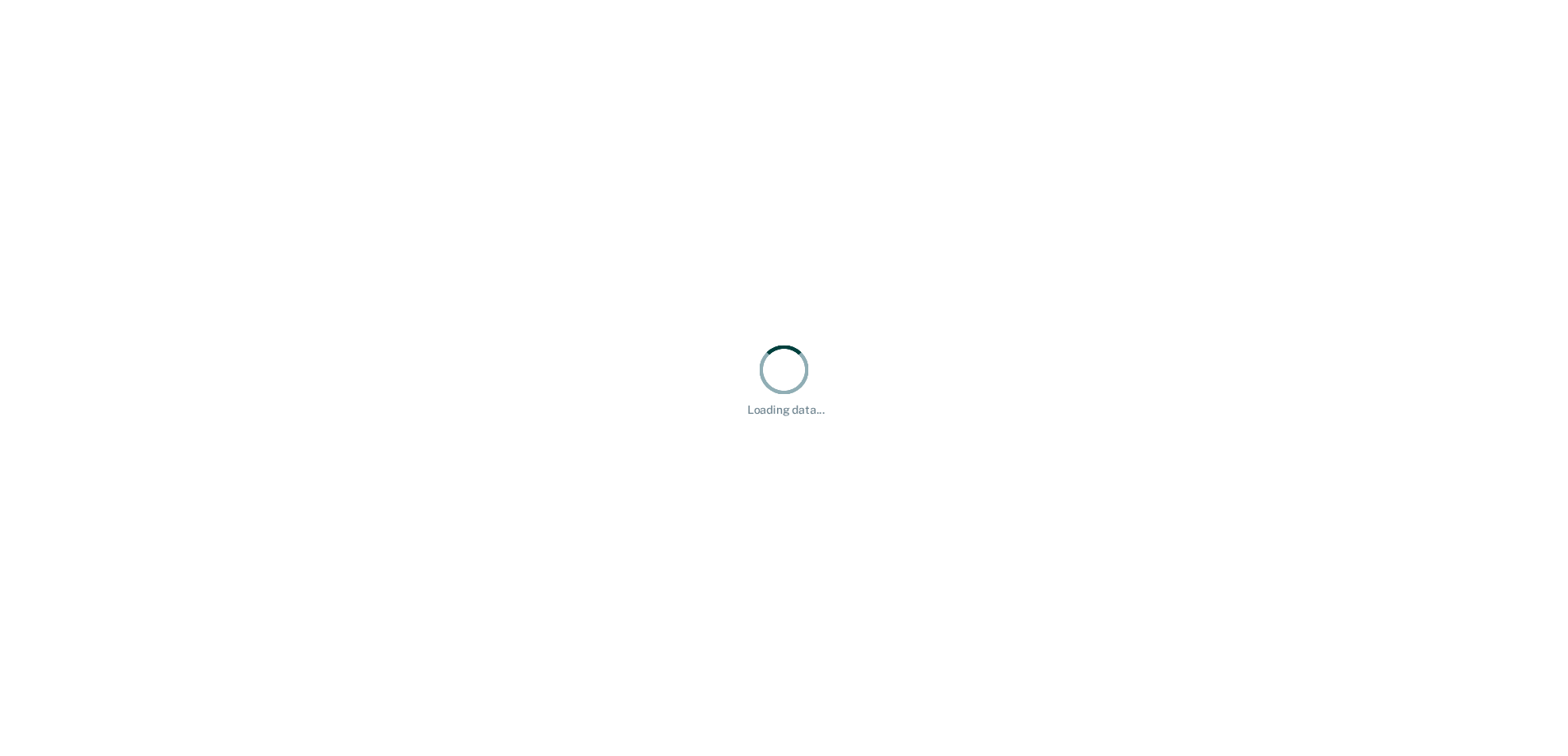 scroll, scrollTop: 0, scrollLeft: 0, axis: both 